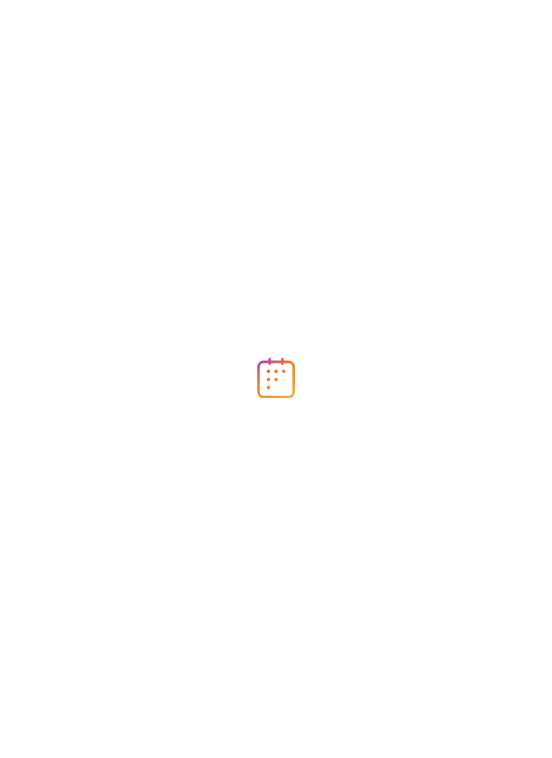 scroll, scrollTop: 0, scrollLeft: 0, axis: both 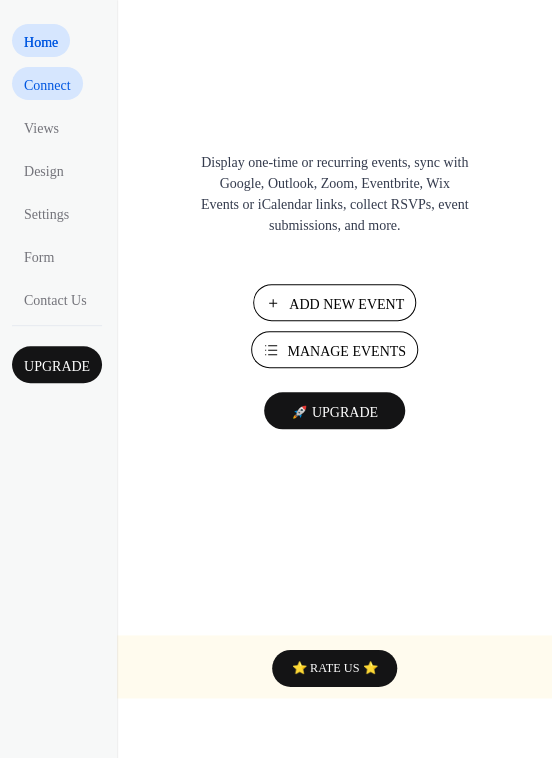 click on "Connect" at bounding box center (47, 85) 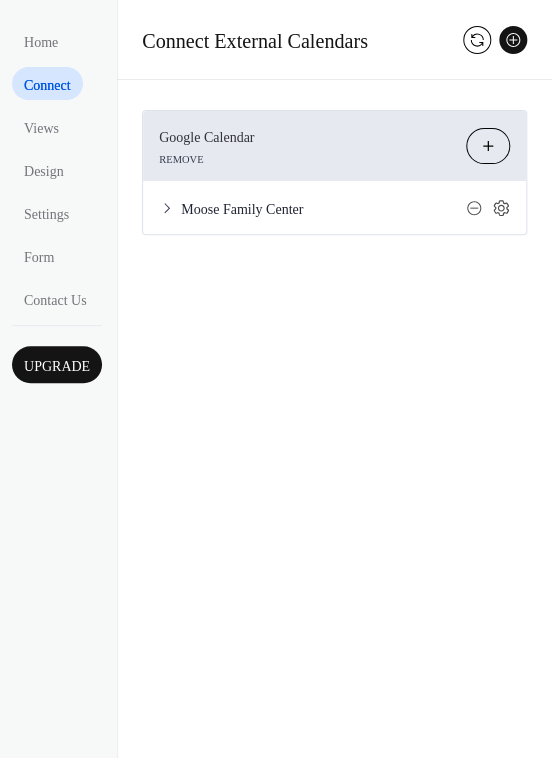 click 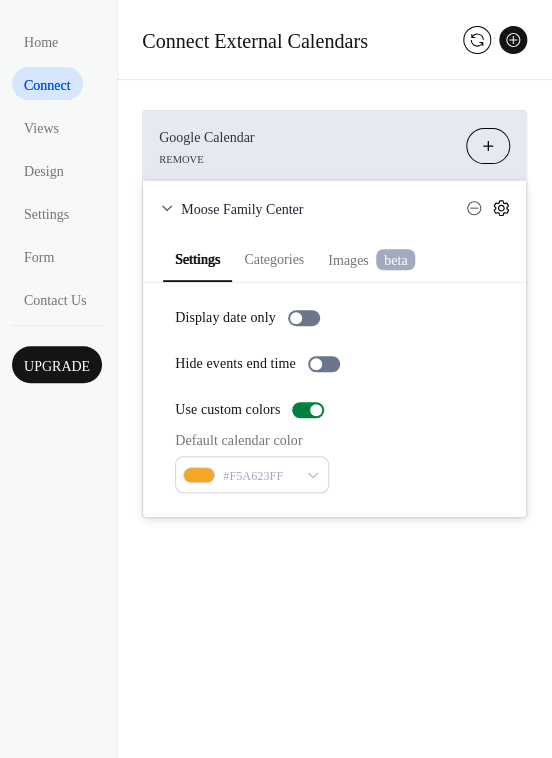 click 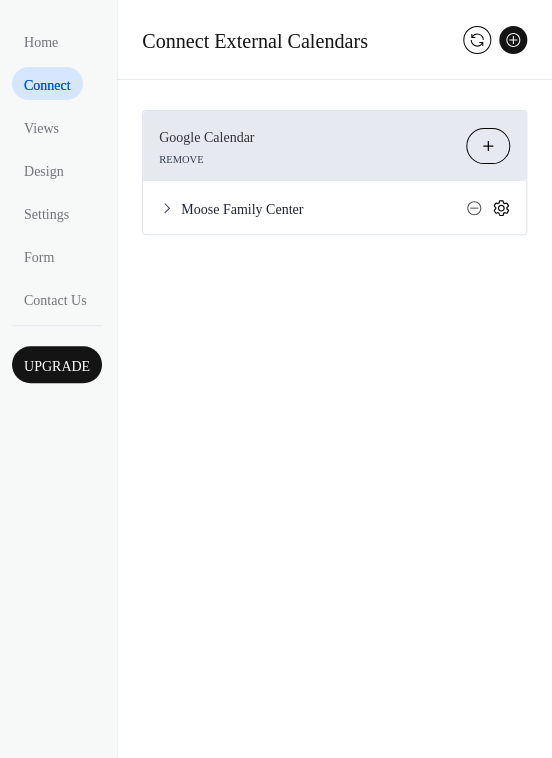 click 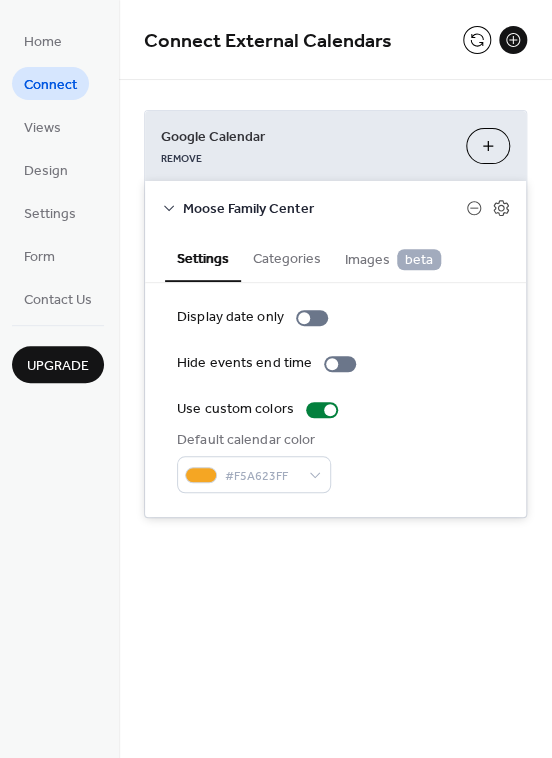click at bounding box center (477, 40) 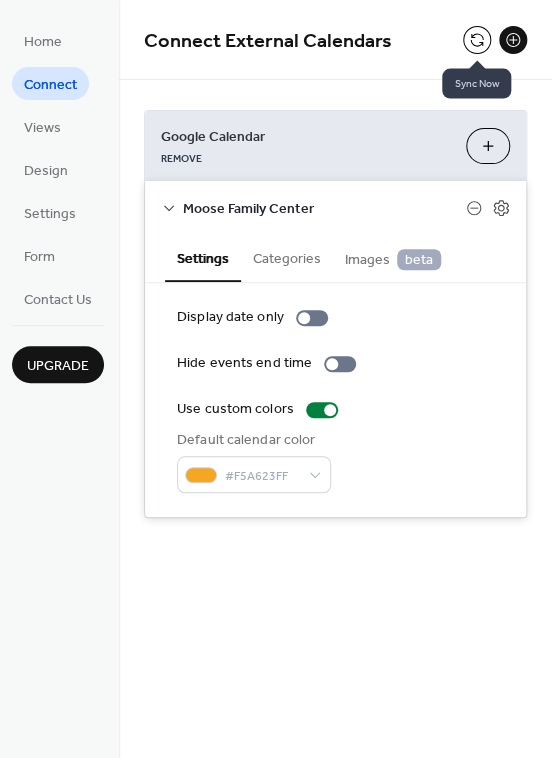 click at bounding box center [477, 40] 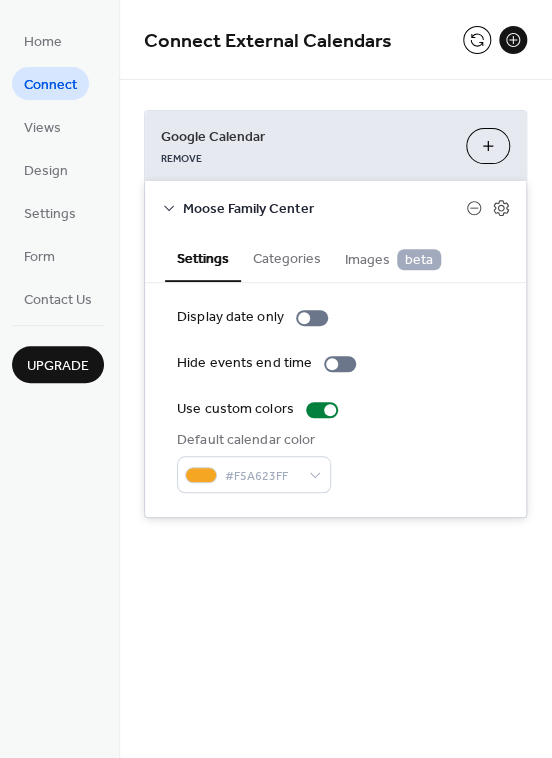 click on "Moose Family Center" at bounding box center (324, 209) 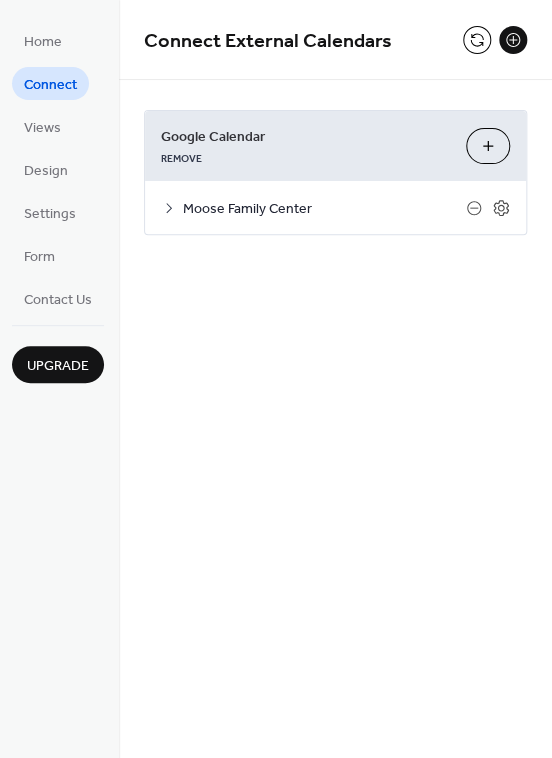 click on "Moose Family Center" at bounding box center [324, 209] 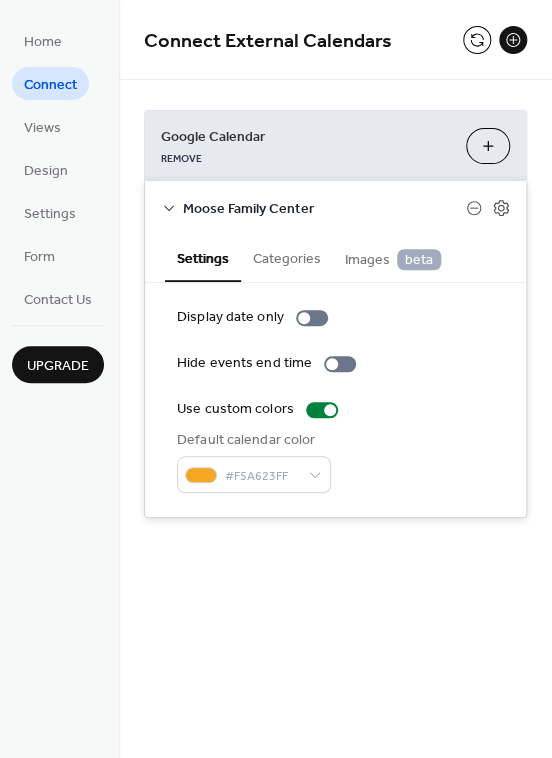 click on "Images   beta" at bounding box center (393, 260) 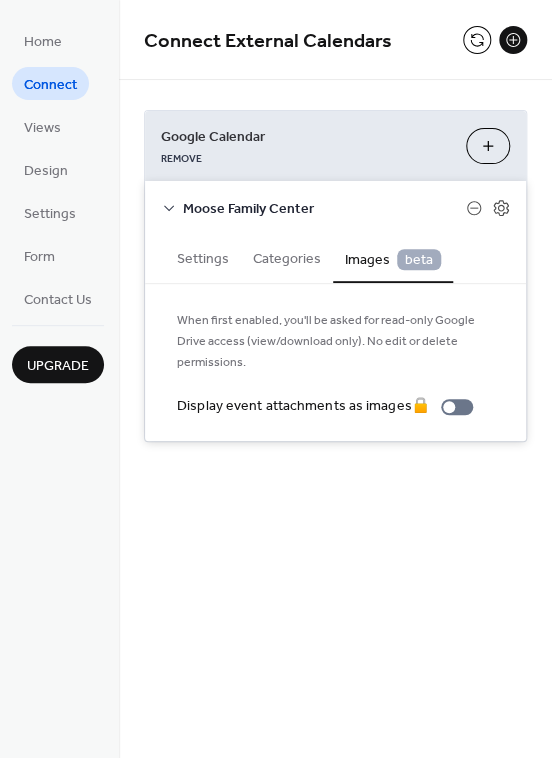 click on "Categories" at bounding box center [287, 257] 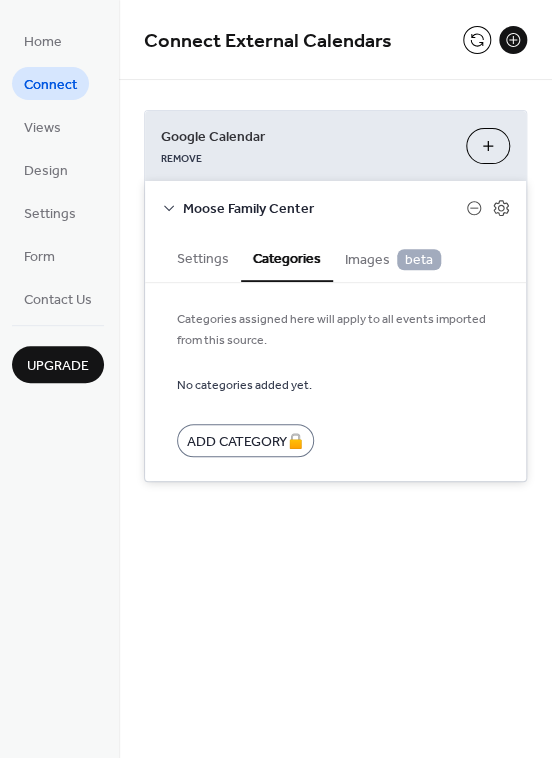 click on "Settings" at bounding box center [203, 257] 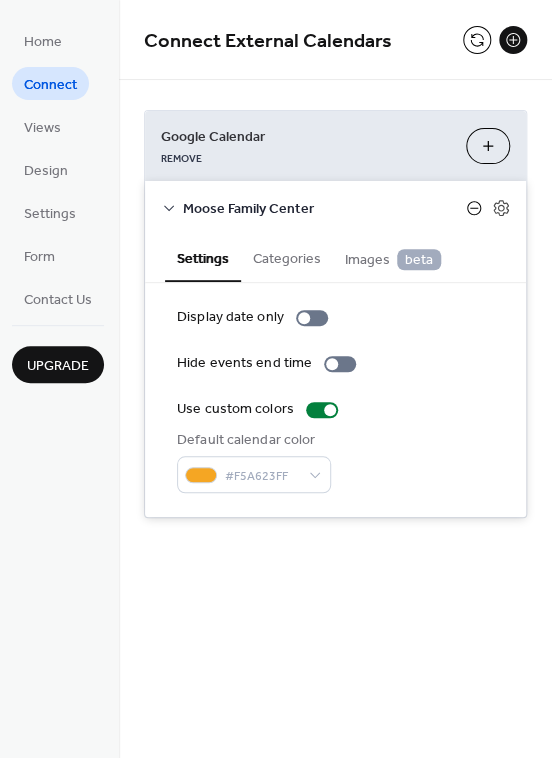 click 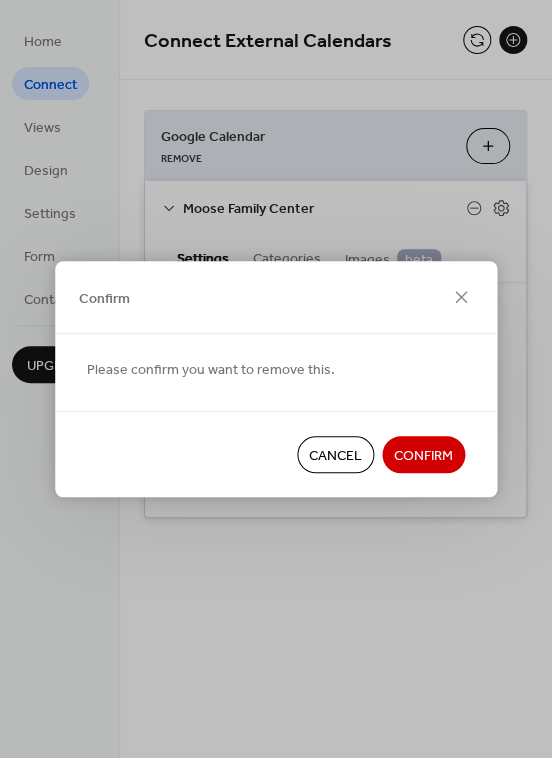 click on "Cancel" at bounding box center [335, 456] 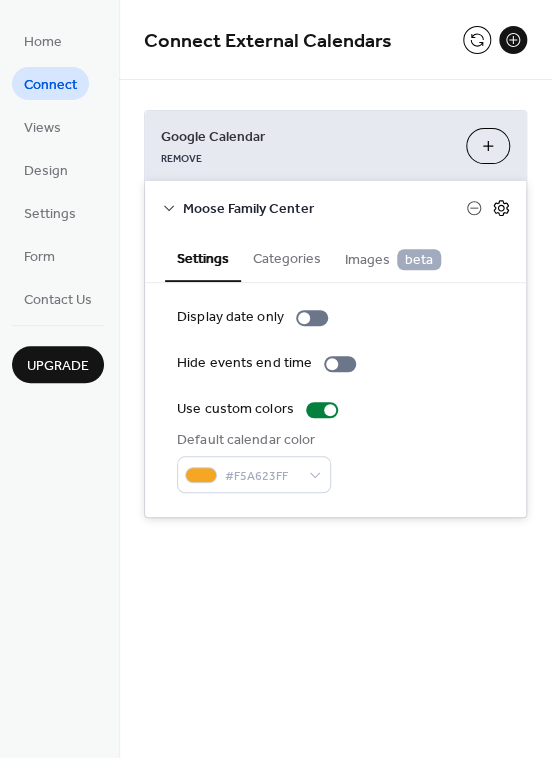 click 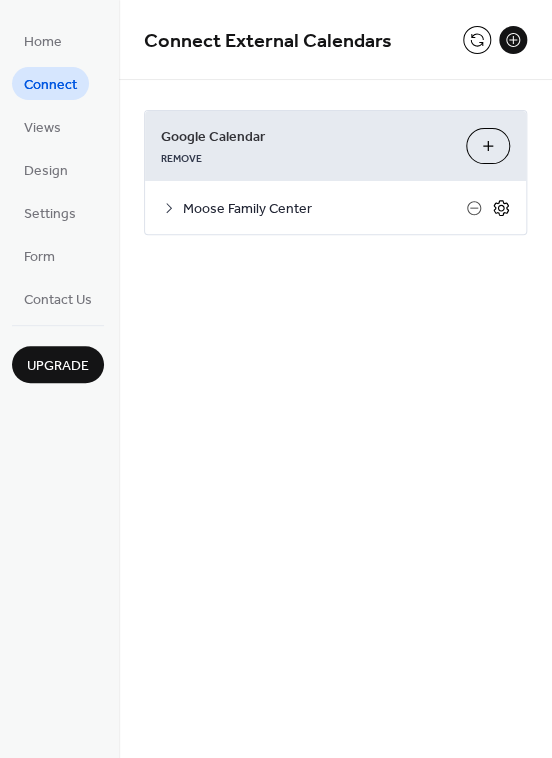 click 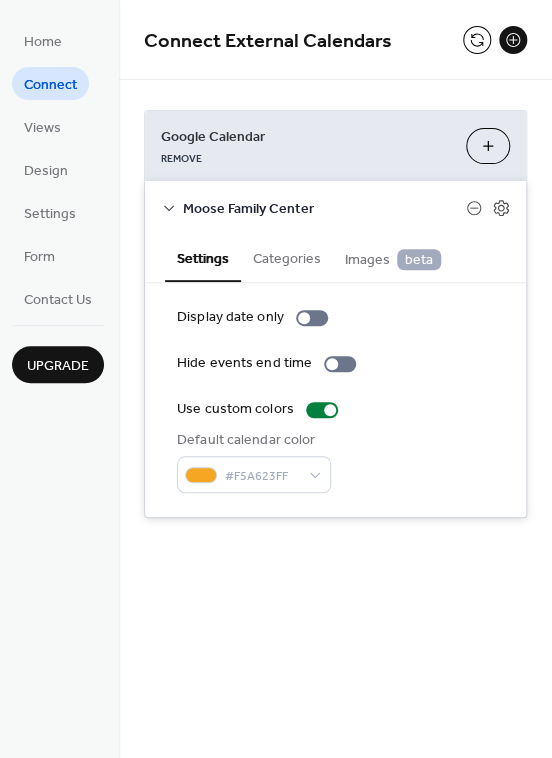 click on "Choose Calendars" at bounding box center [488, 146] 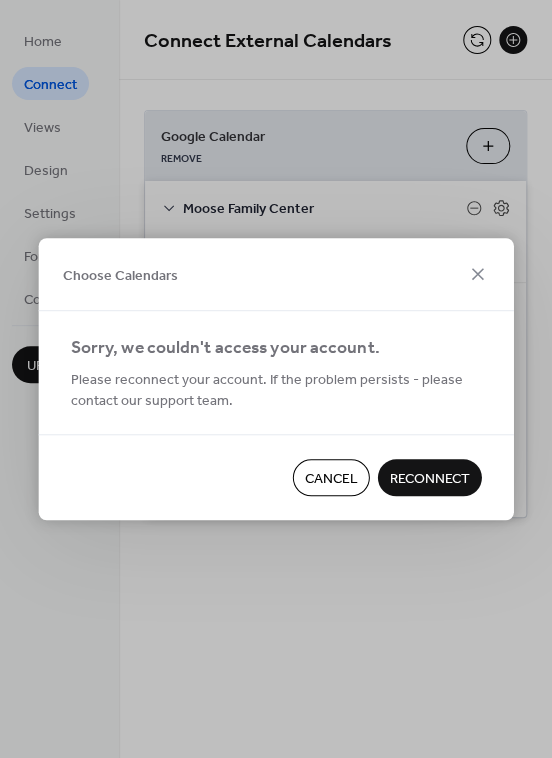 click on "Reconnect" at bounding box center (429, 479) 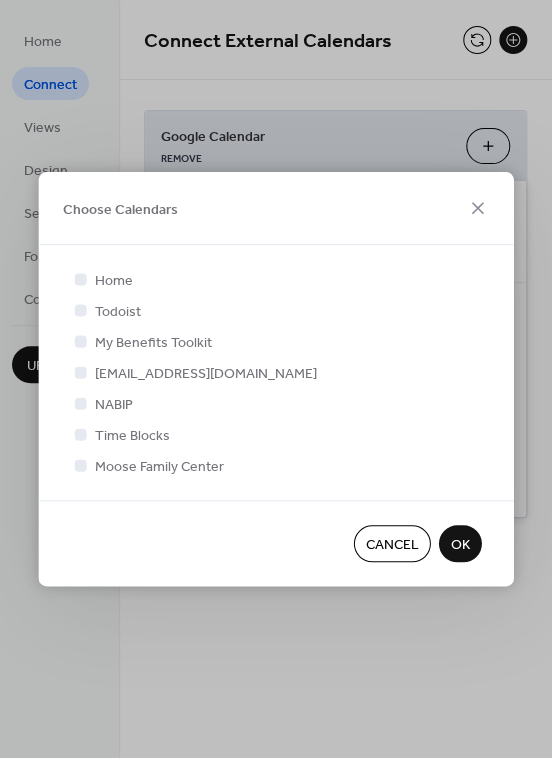 click on "OK" at bounding box center (459, 545) 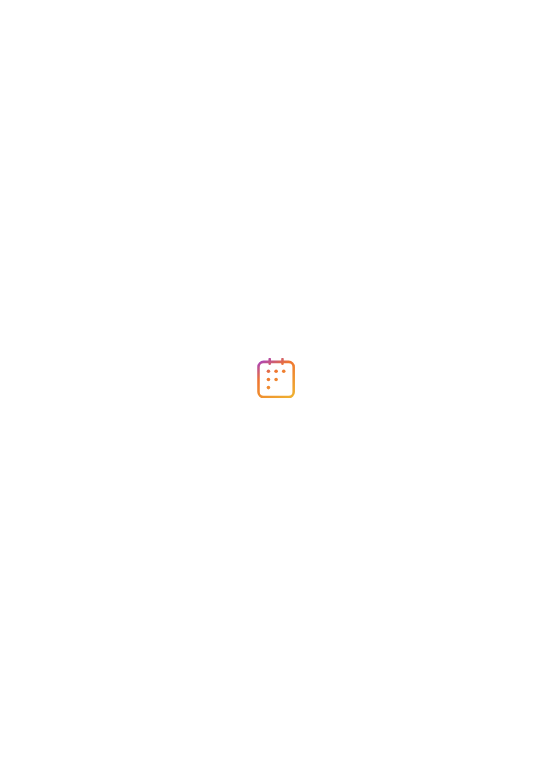 scroll, scrollTop: 0, scrollLeft: 0, axis: both 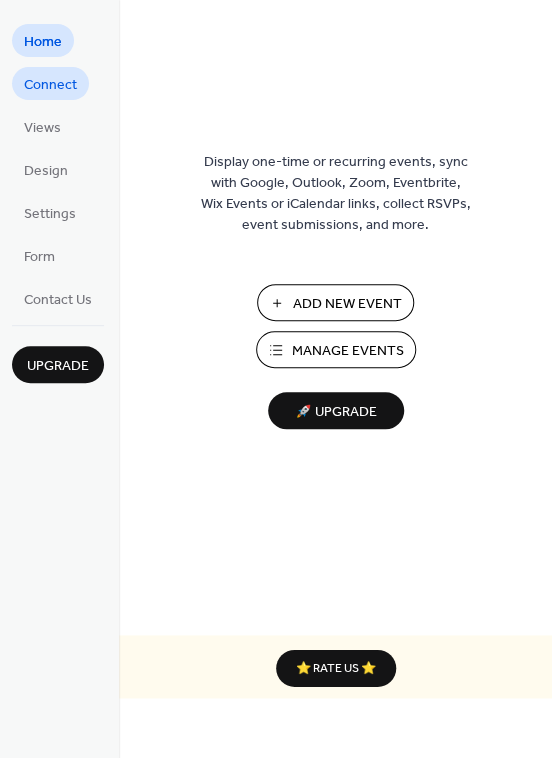 click on "Connect" at bounding box center [50, 85] 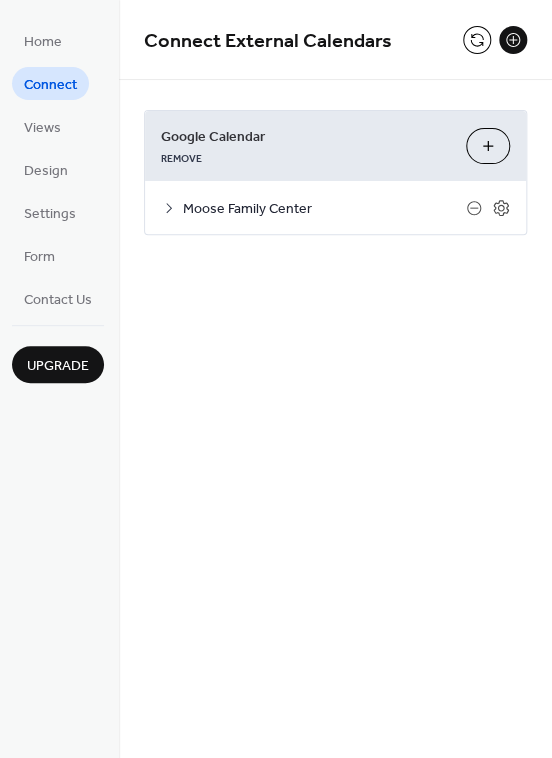 click on "Google Calendar" at bounding box center (305, 137) 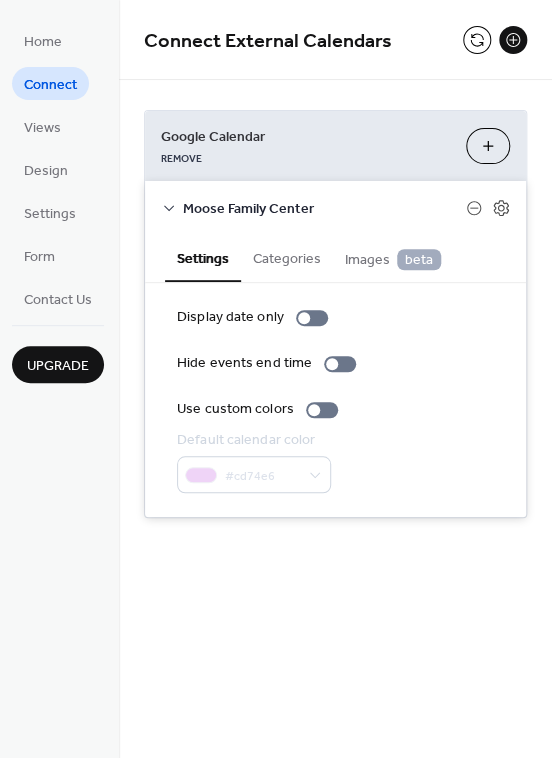 click on "Moose Family Center" at bounding box center (324, 209) 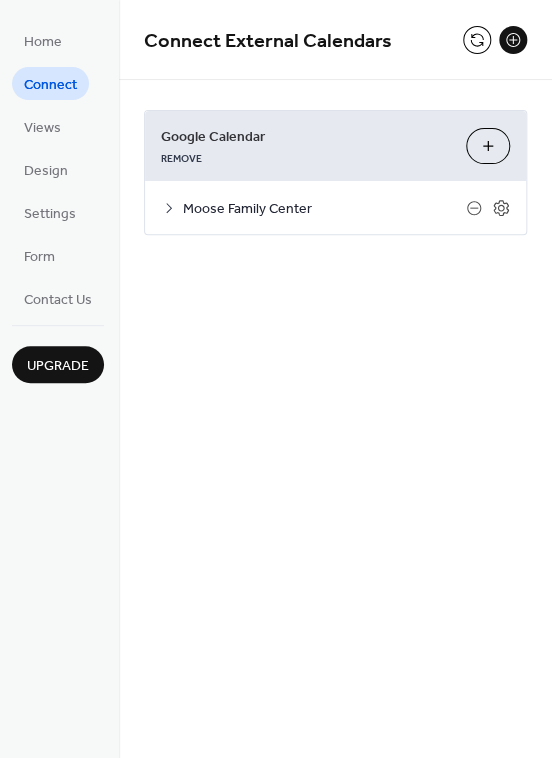 click at bounding box center (477, 40) 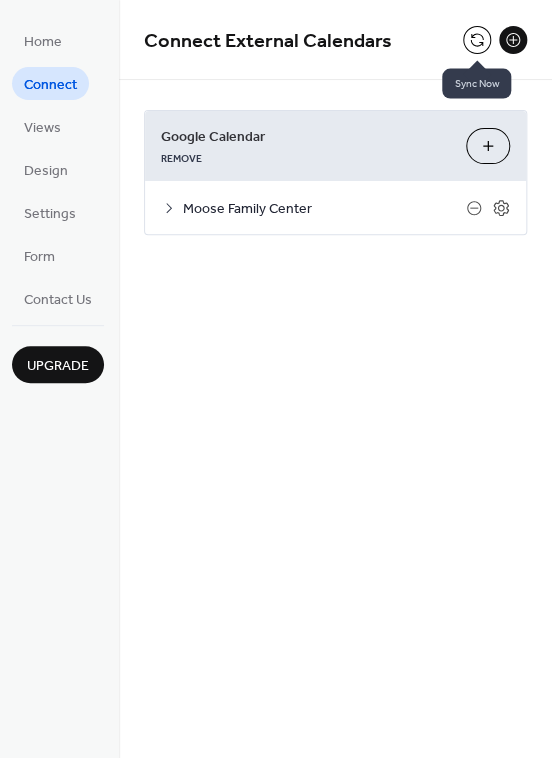 click at bounding box center (477, 40) 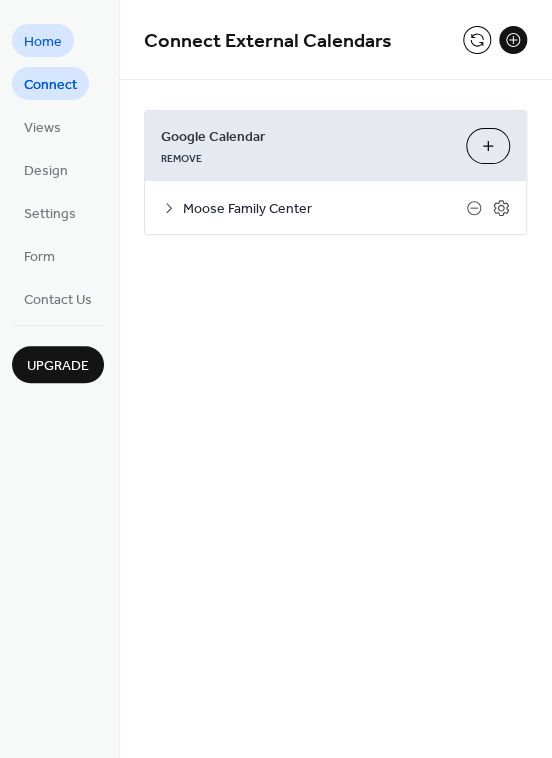 click on "Home" at bounding box center [43, 42] 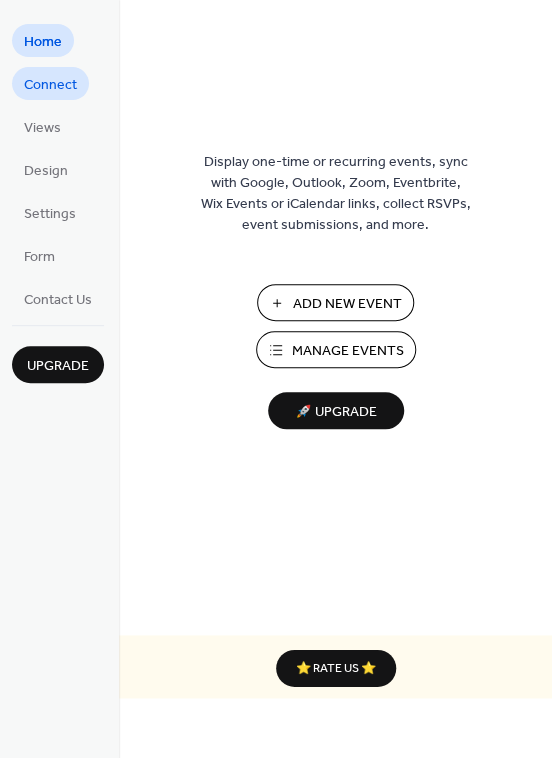 click on "Connect" at bounding box center [50, 85] 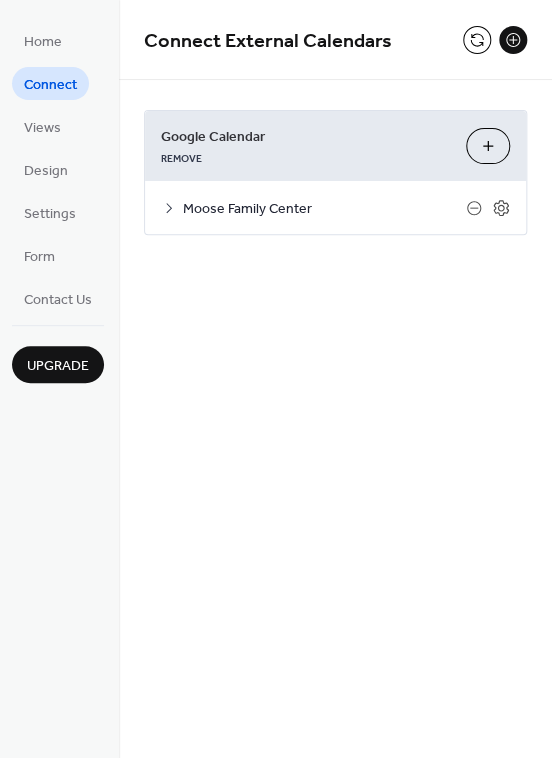 click at bounding box center [477, 40] 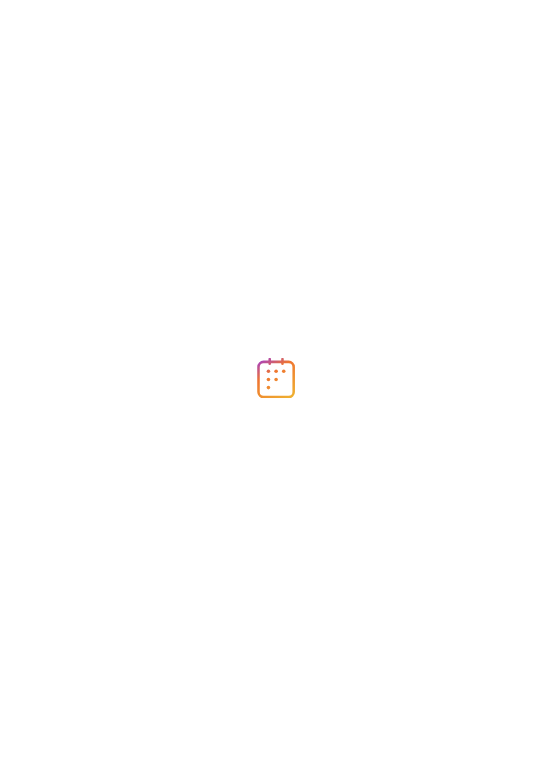 scroll, scrollTop: 0, scrollLeft: 0, axis: both 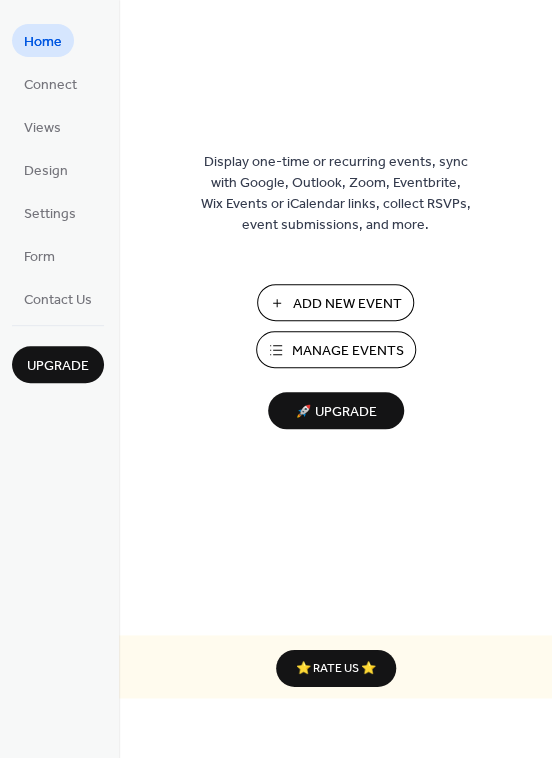 click on "Manage Events" at bounding box center (348, 351) 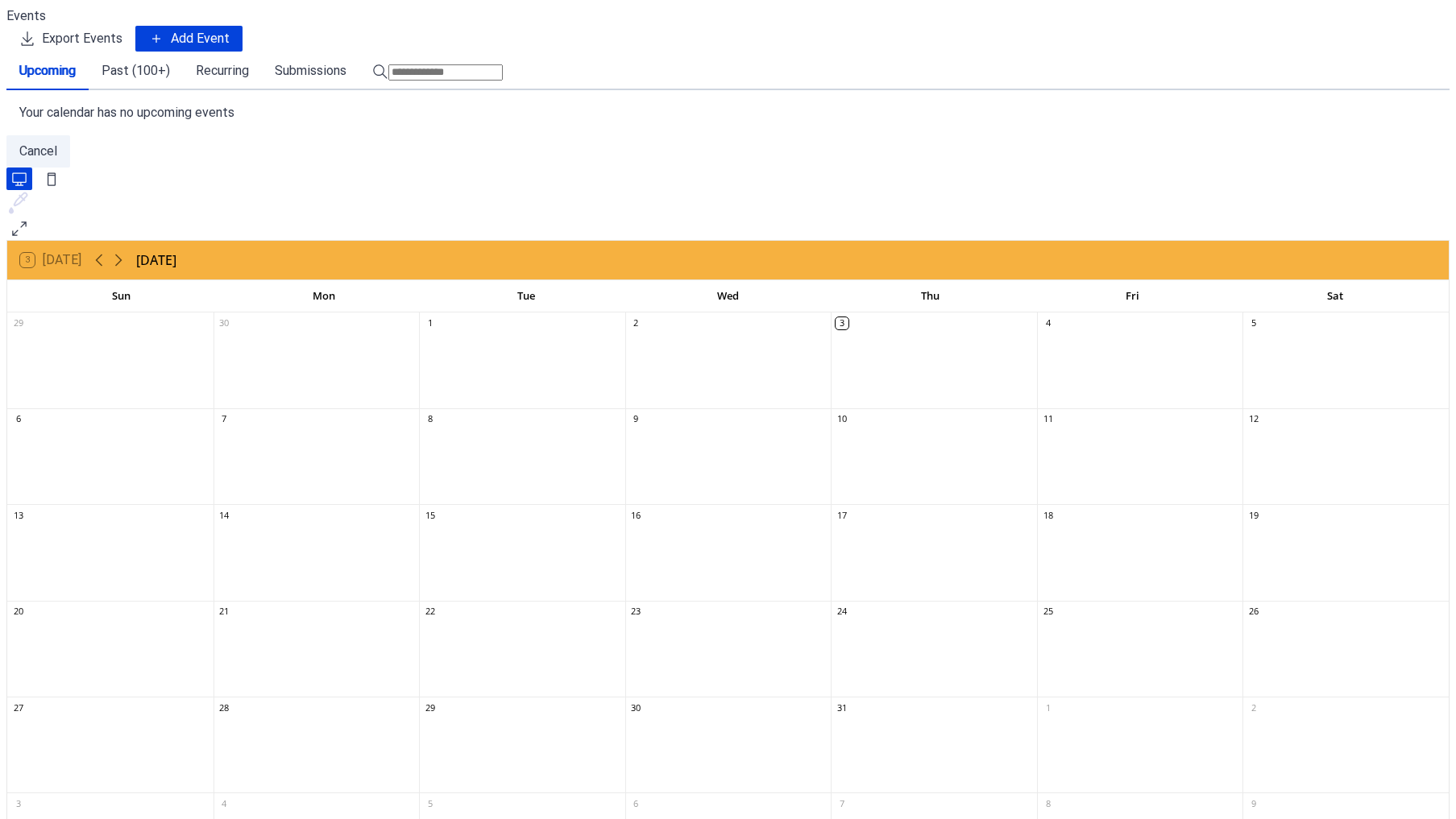 scroll, scrollTop: 0, scrollLeft: 0, axis: both 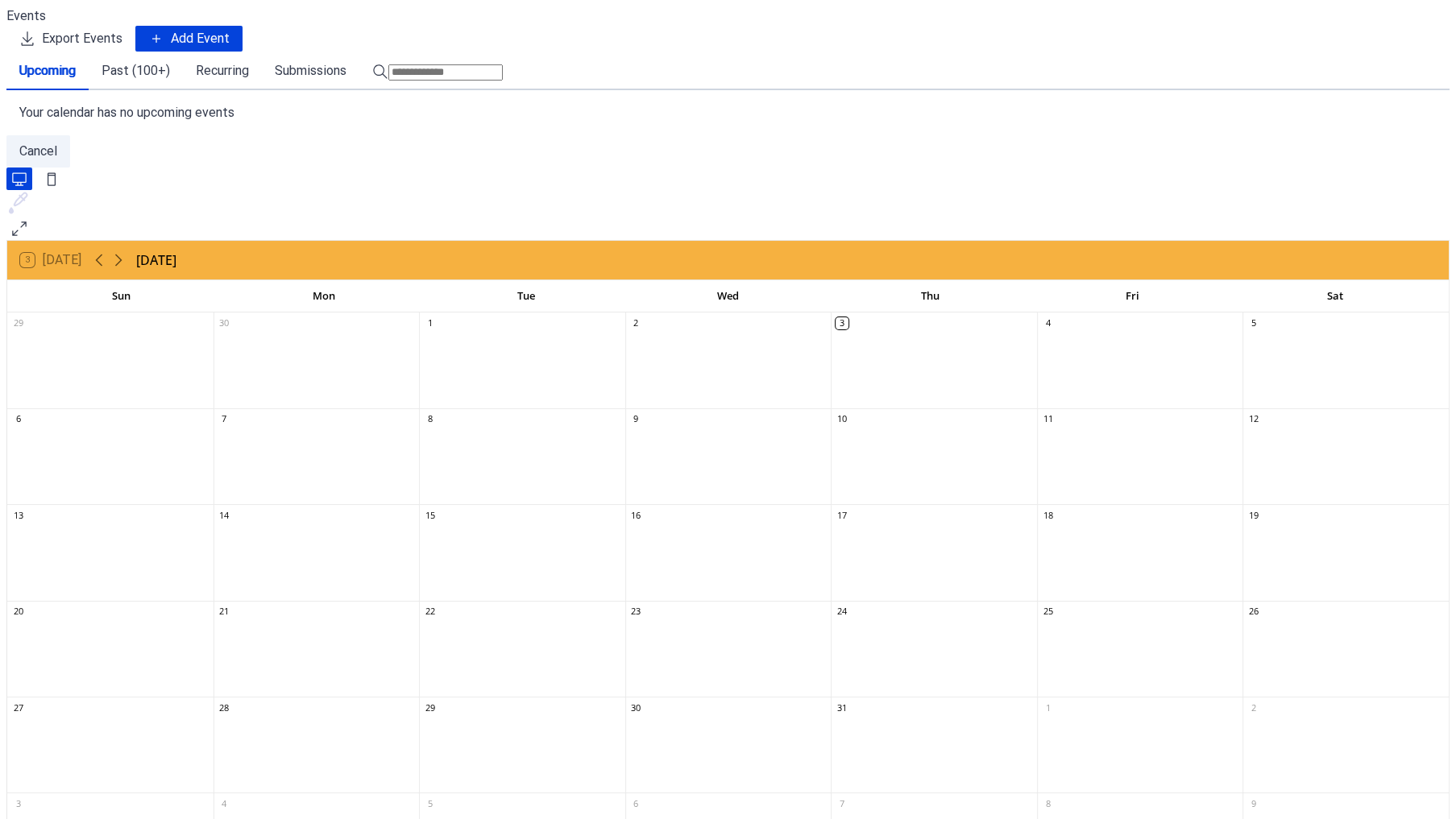 click at bounding box center [317, 368] 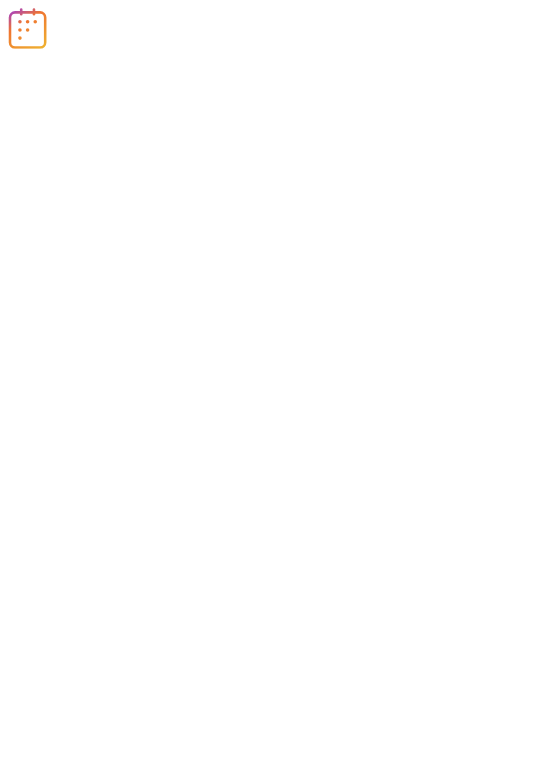 scroll, scrollTop: 0, scrollLeft: 0, axis: both 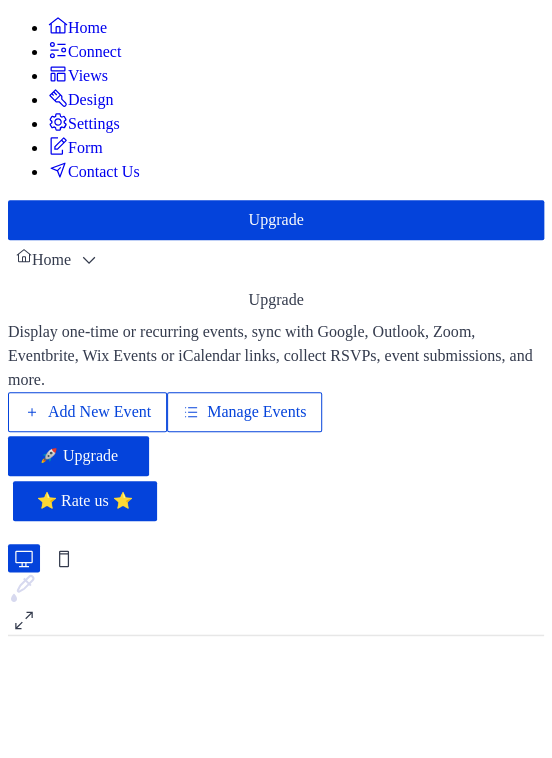 click on "Add New Event" at bounding box center (99, 412) 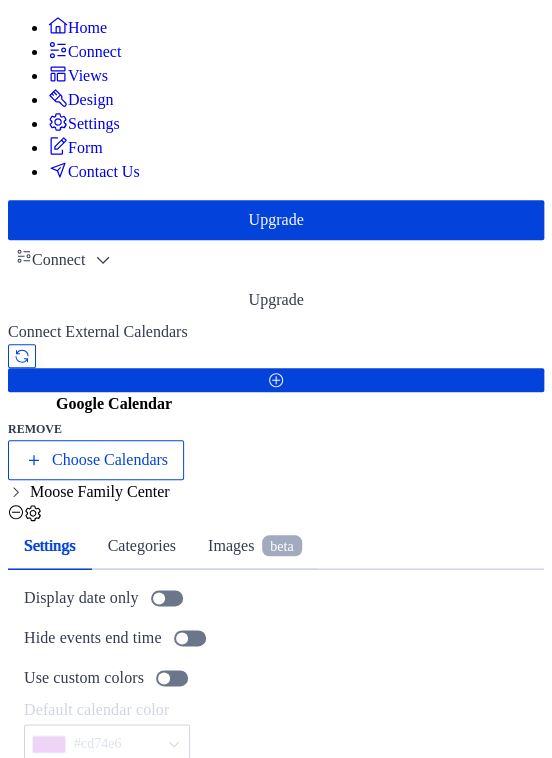 click on "Google Calendar" at bounding box center (114, 404) 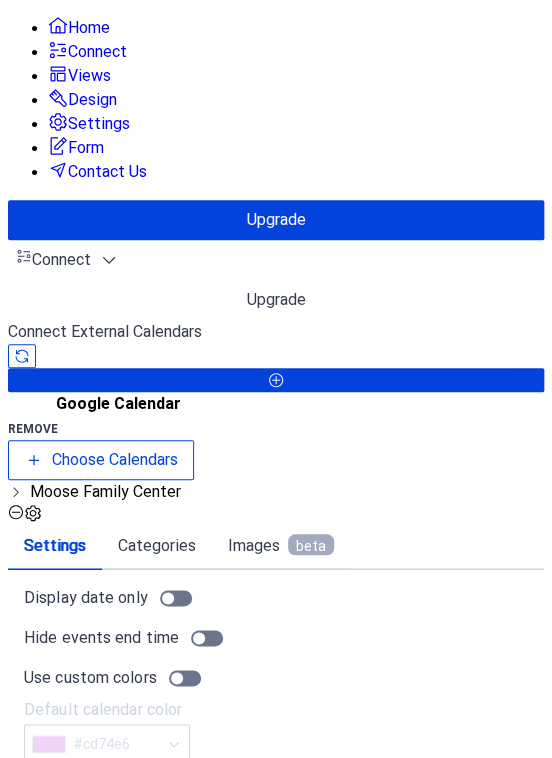 click on "Reconnect" at bounding box center [149, 1022] 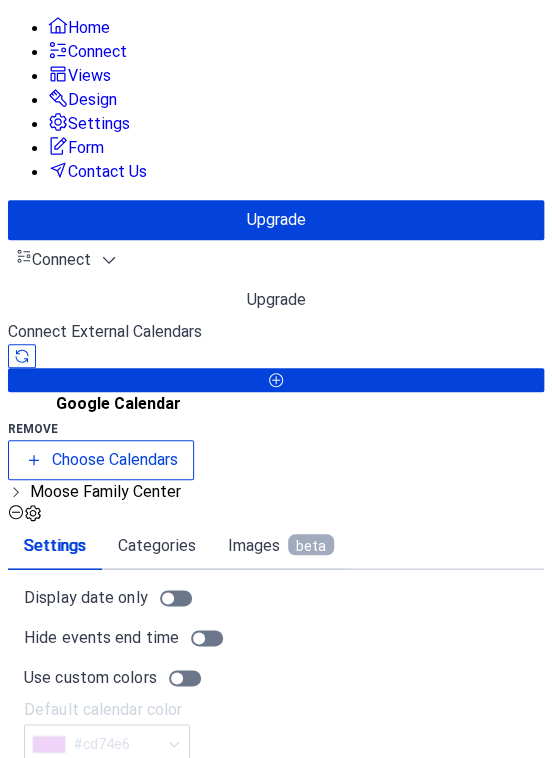 click on "OK" at bounding box center [121, 1156] 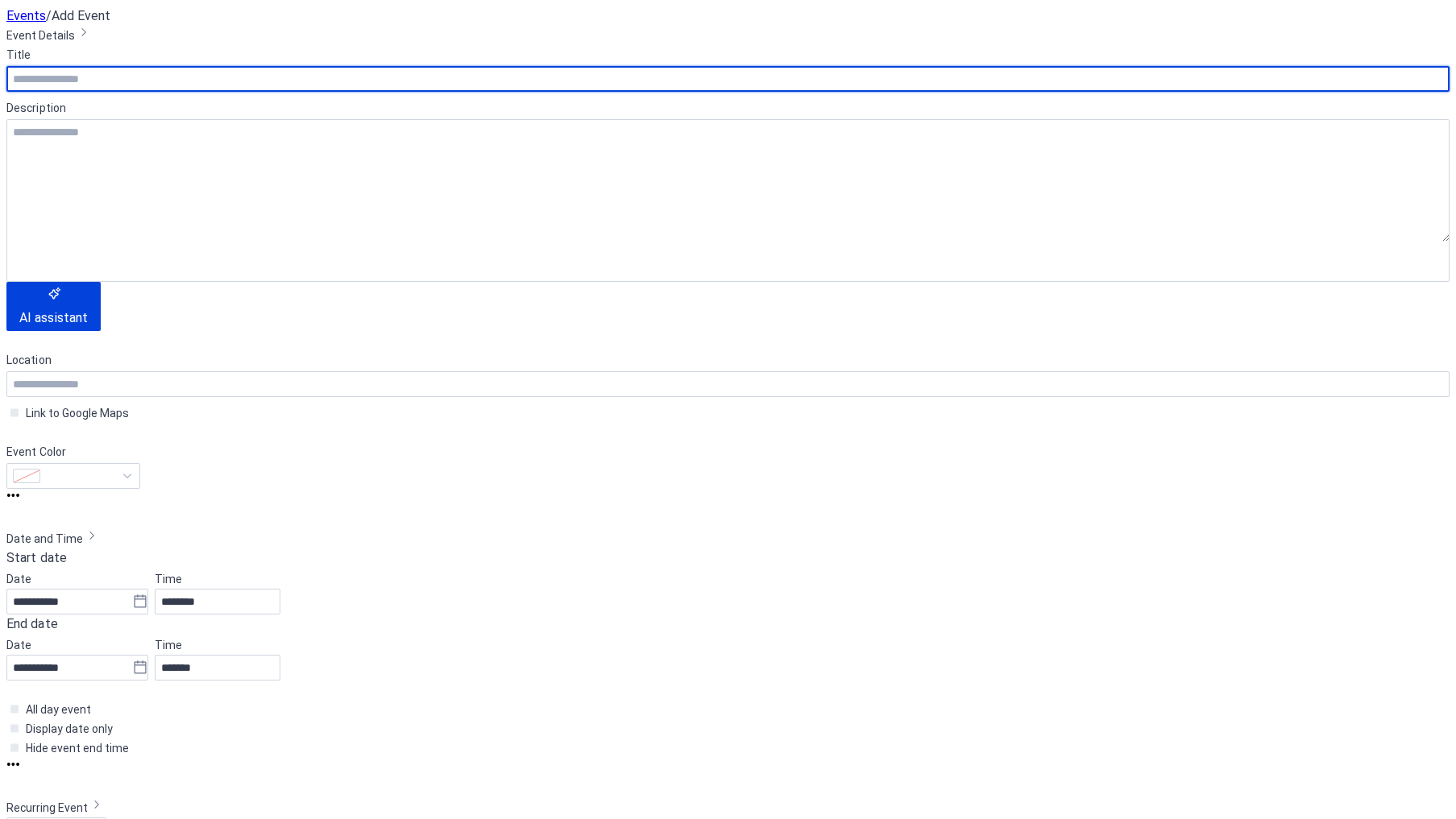 scroll, scrollTop: 0, scrollLeft: 0, axis: both 